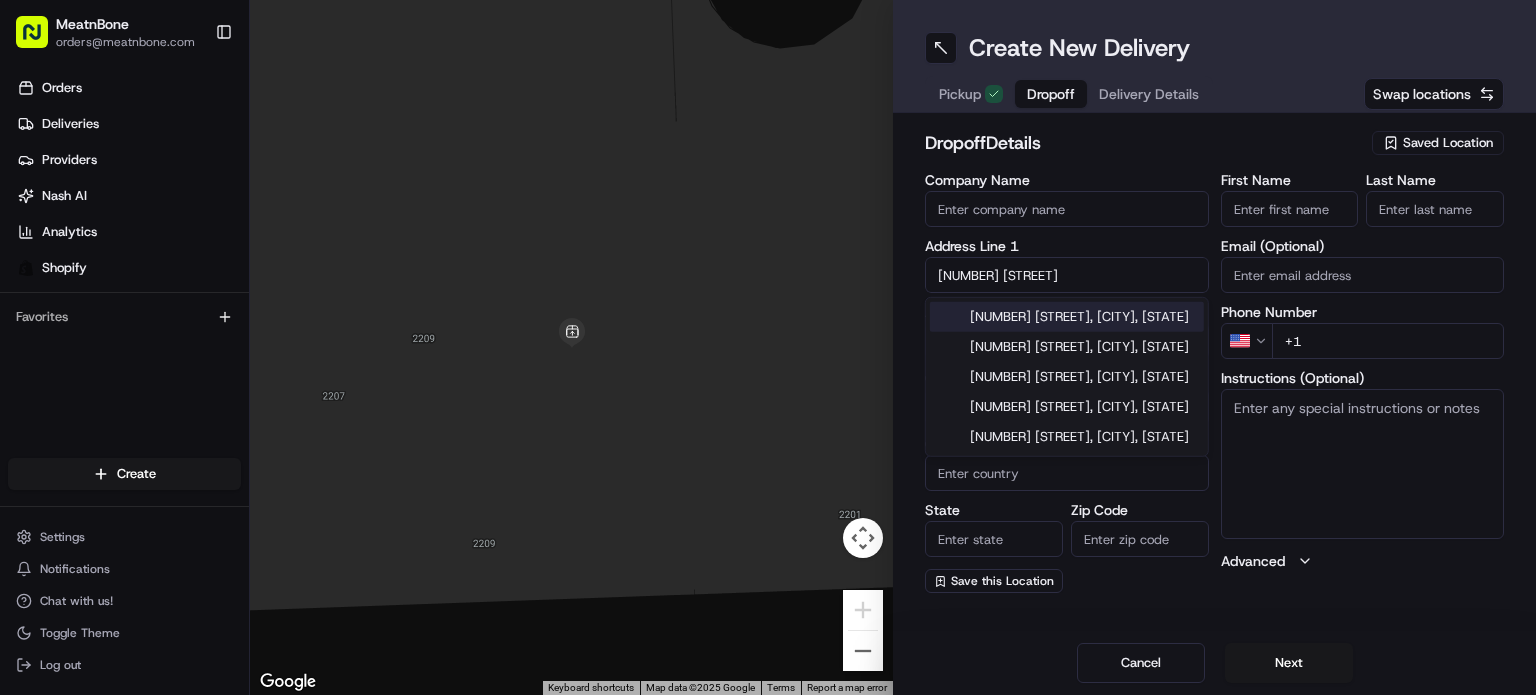 scroll, scrollTop: 0, scrollLeft: 0, axis: both 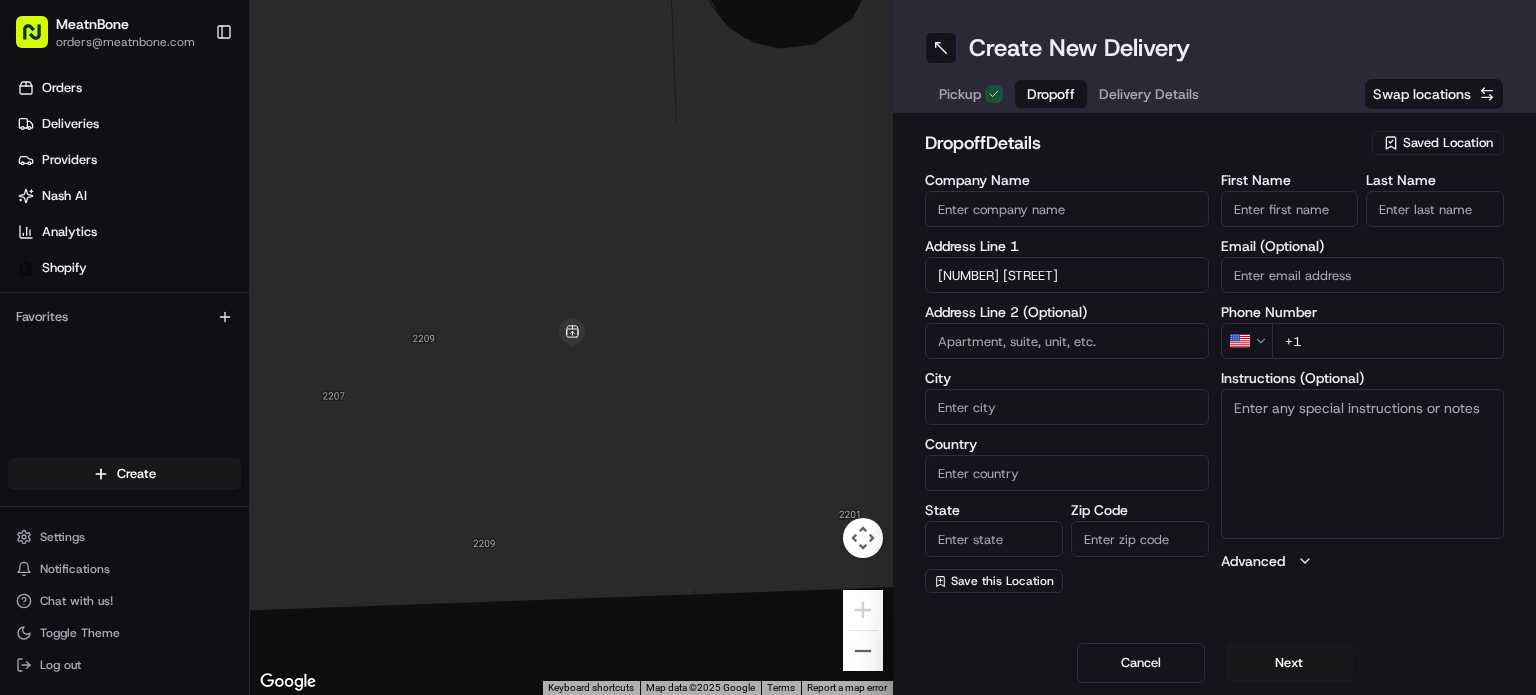 click on "Pickup" at bounding box center [960, 94] 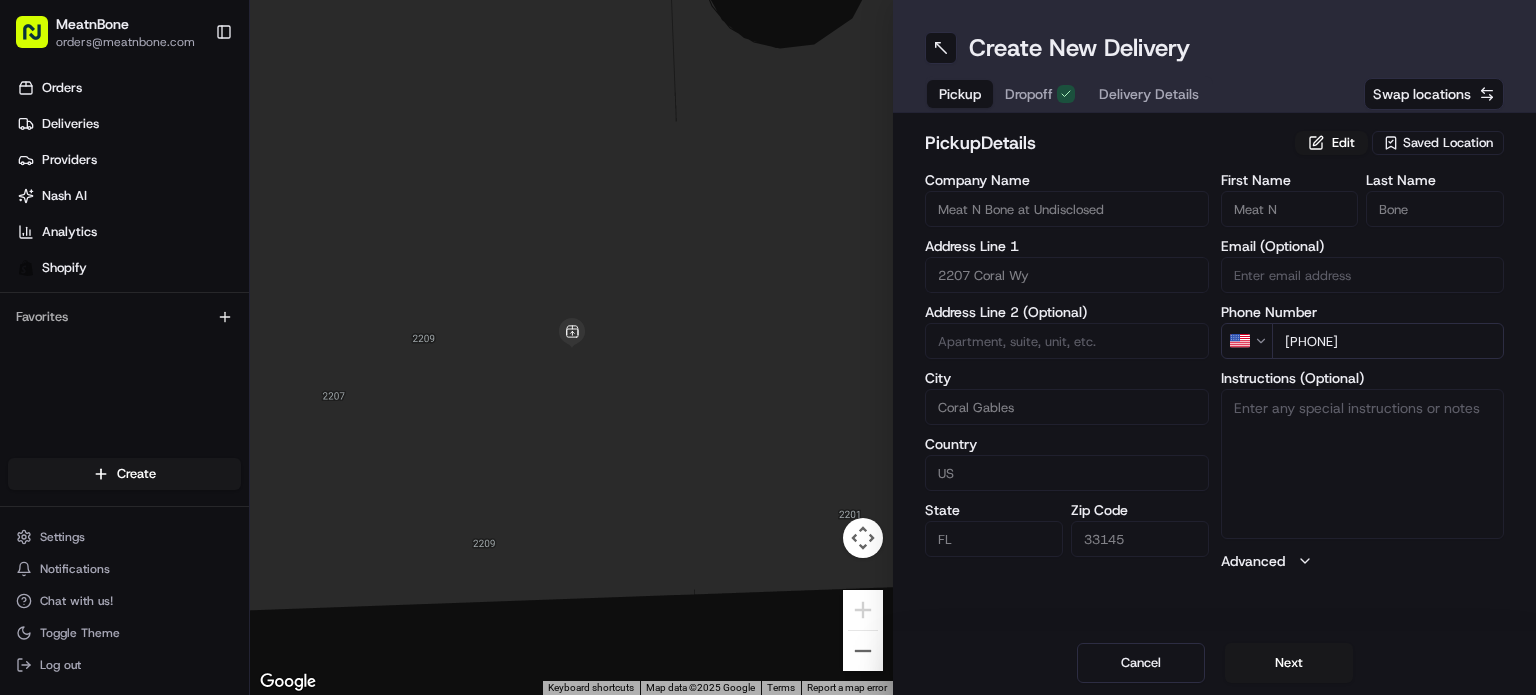 click on "Saved Location" at bounding box center (1448, 143) 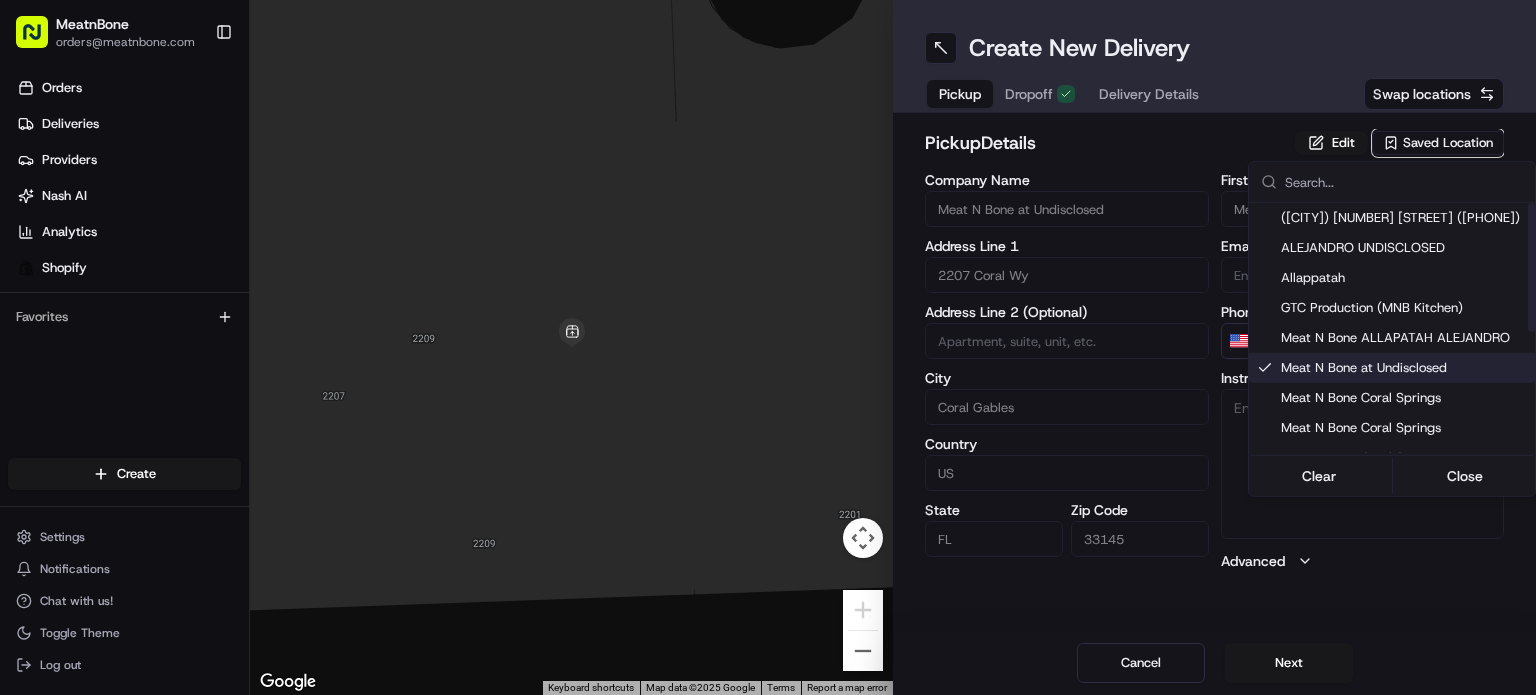 click on "Meat N Bone at Undisclosed" at bounding box center (1404, 368) 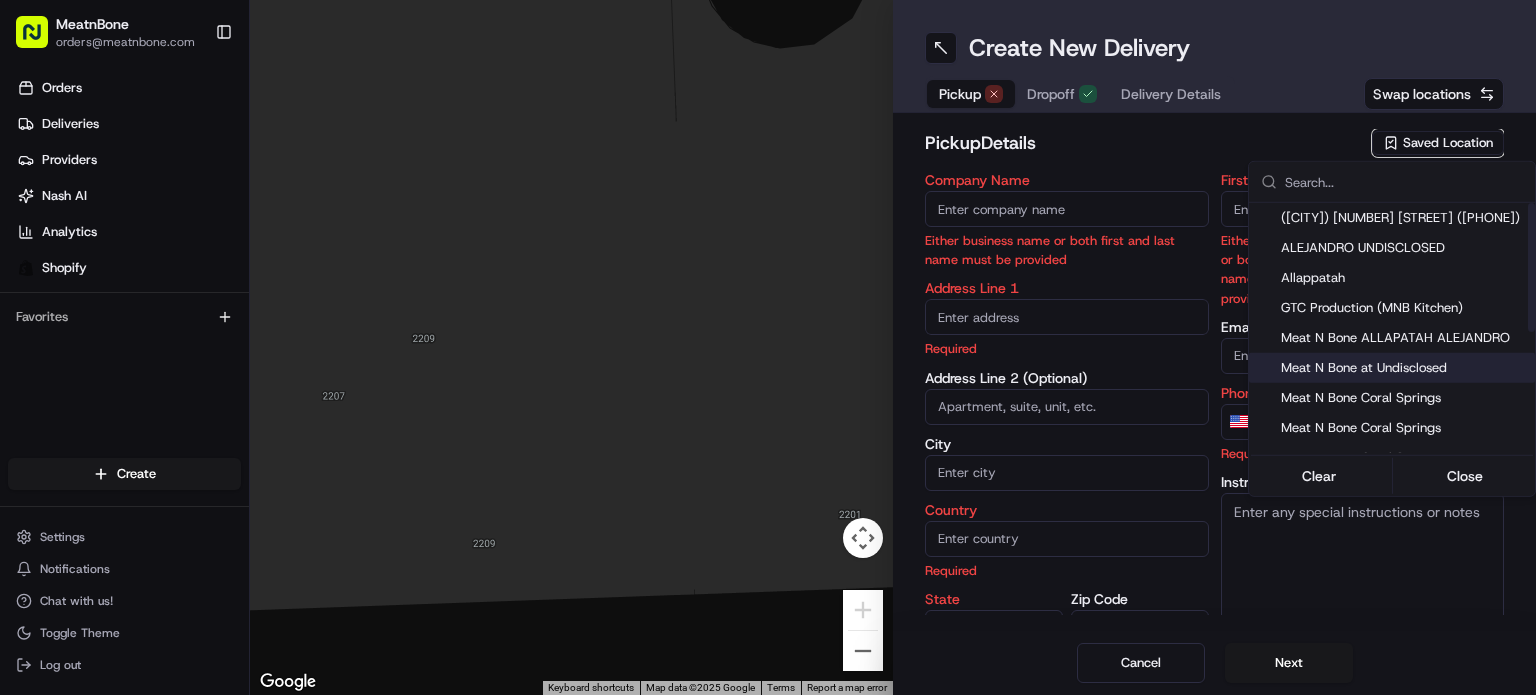 click on "Meat N Bone at Undisclosed" at bounding box center (1404, 368) 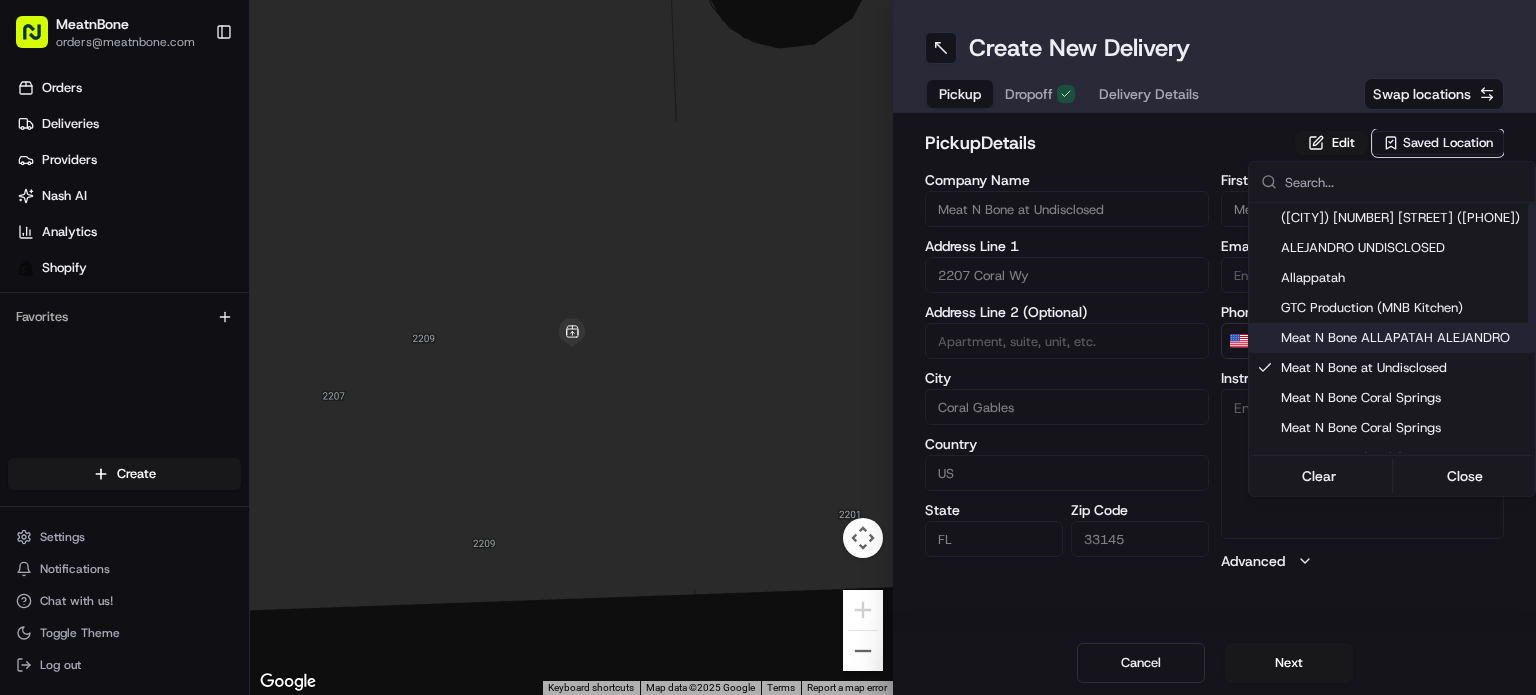 drag, startPoint x: 1072, startPoint y: 134, endPoint x: 1040, endPoint y: 79, distance: 63.631752 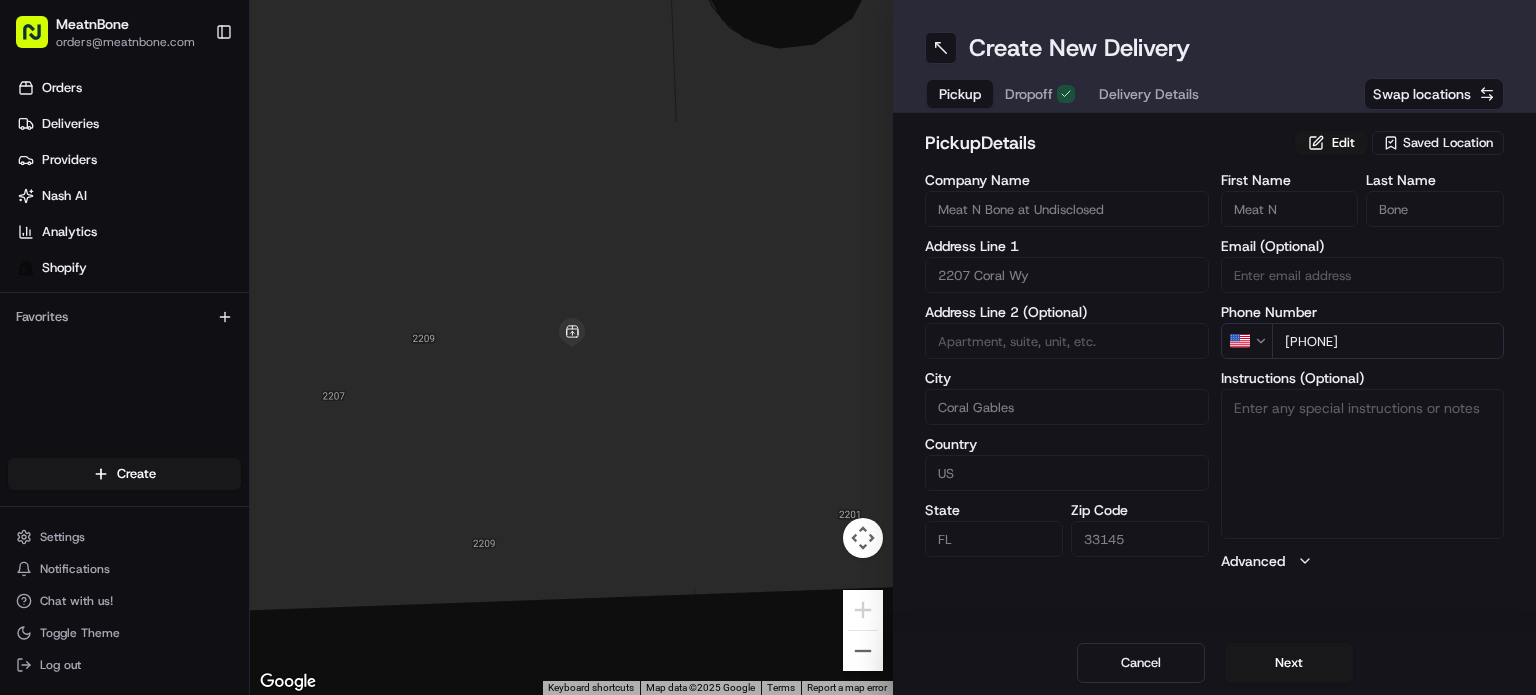 click on "Pickup Dropoff Delivery Details" at bounding box center [1069, 94] 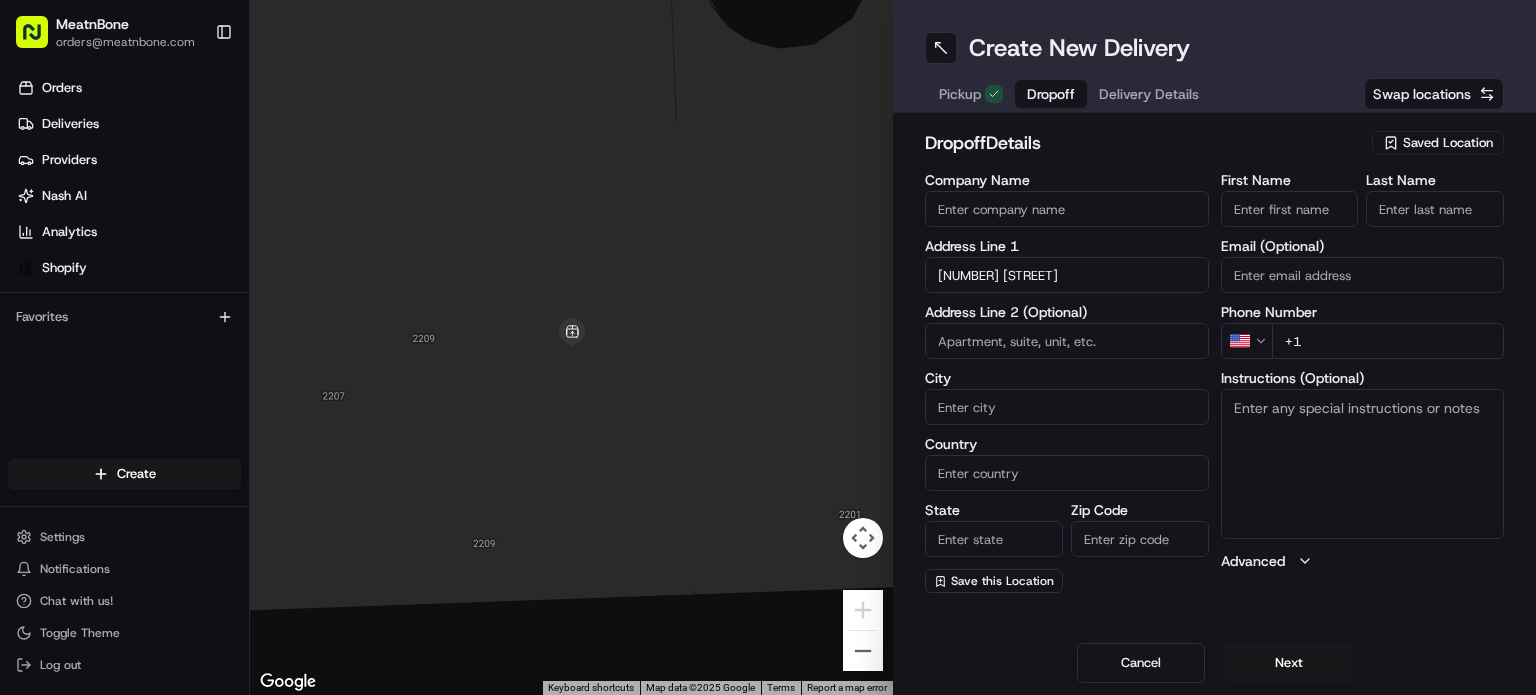 click on "Saved Location" at bounding box center (1448, 143) 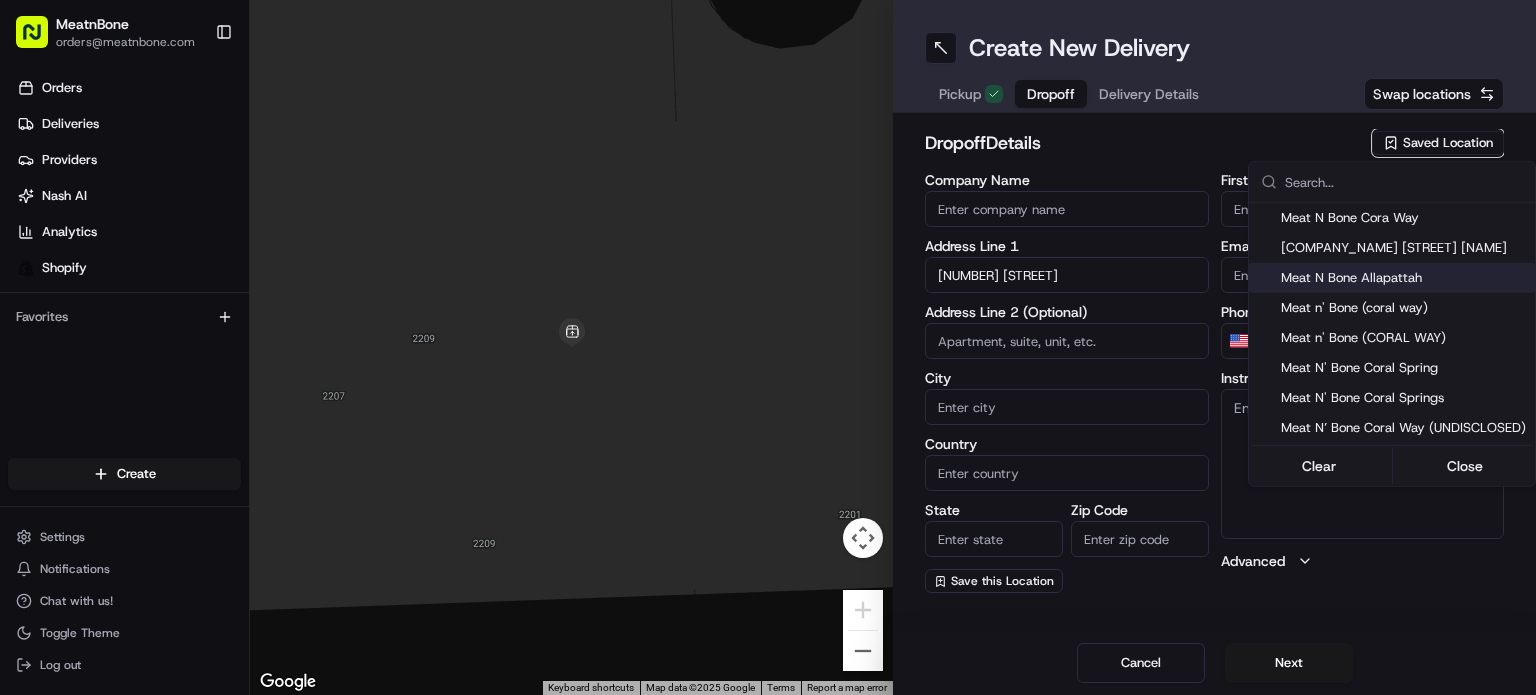 click on "Meat N Bone Allapattah" at bounding box center (1404, 278) 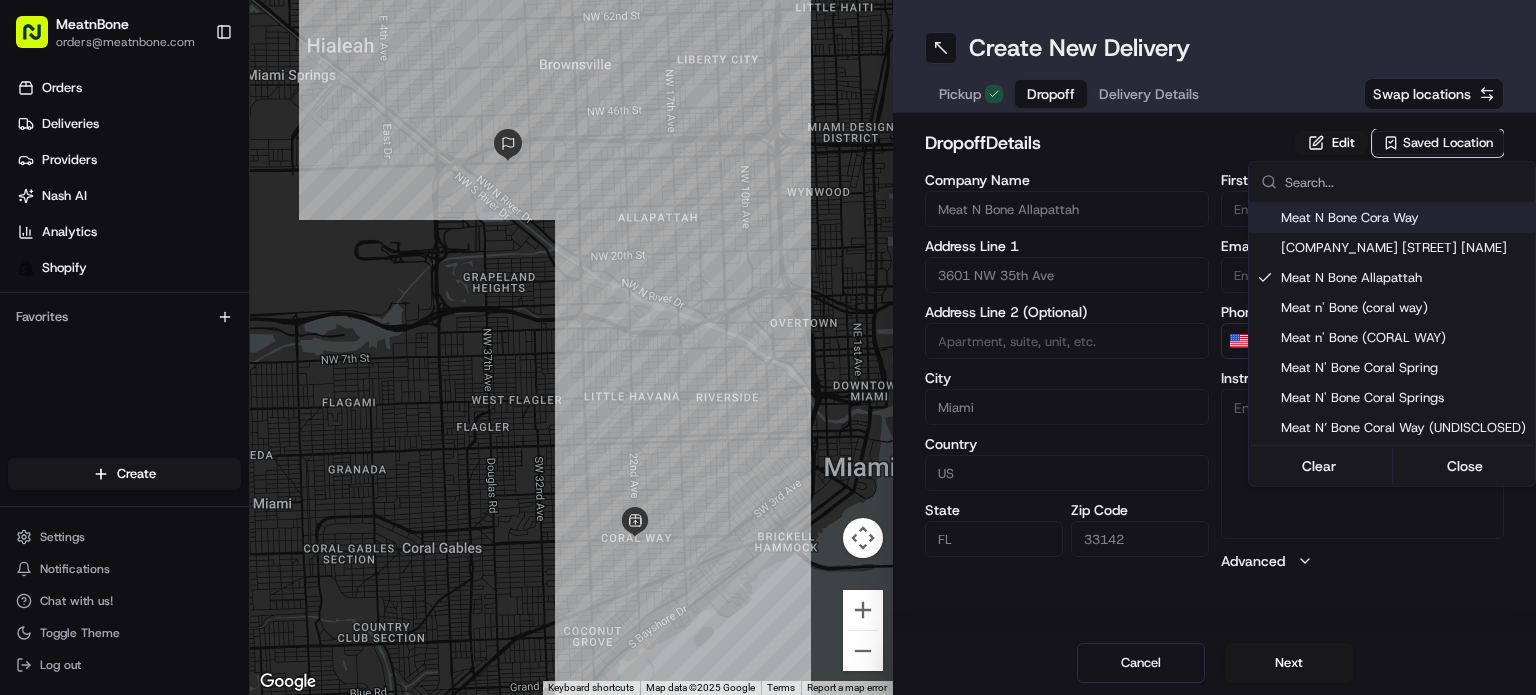 click on "[EMAIL] [COMPANY_NAME] orders@[COMPANY_NAME] Toggle Sidebar Orders Deliveries Providers Nash AI Analytics Shopify Favorites Main Menu Members & Organization Organization Users Roles Preferences Customization Tracking Orchestration Automations Dispatch Strategy Locations Pickup Locations Dropoff Locations Billing Billing Refund Requests Integrations Notification Triggers Webhooks API Keys Request Logs Create Settings Notifications Chat with us! Toggle Theme Log out ← Move left → Move right ↑ Move up ↓ Move down + Zoom in - Zoom out Home Jump left by 75% End Jump right by 75% Page Up Jump up by 75% Page Down Jump down by 75% Keyboard shortcuts Map Data Map data ©2025 Google Map data ©2025 Google 1 km Click to toggle between metric and imperial units Terms Report a map error Create New Delivery Pickup Dropoff Delivery Details Swap locations dropoff Details Edit Saved Location Company Name Meat N Bone Allapattah Address Line 1 [NUMBER] [STREET] Address Line 2 (Optional) City [CITY] Country US State" at bounding box center [768, 347] 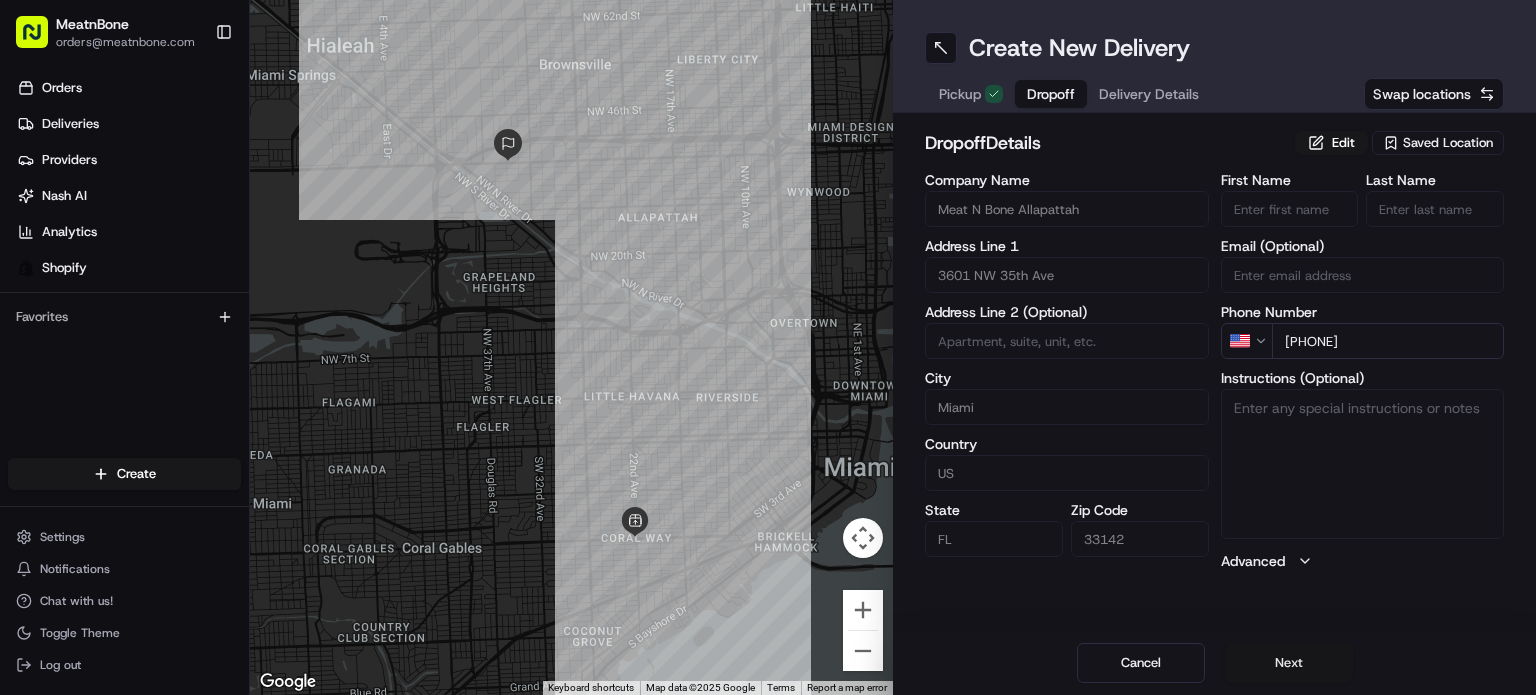 click on "Next" at bounding box center (1289, 663) 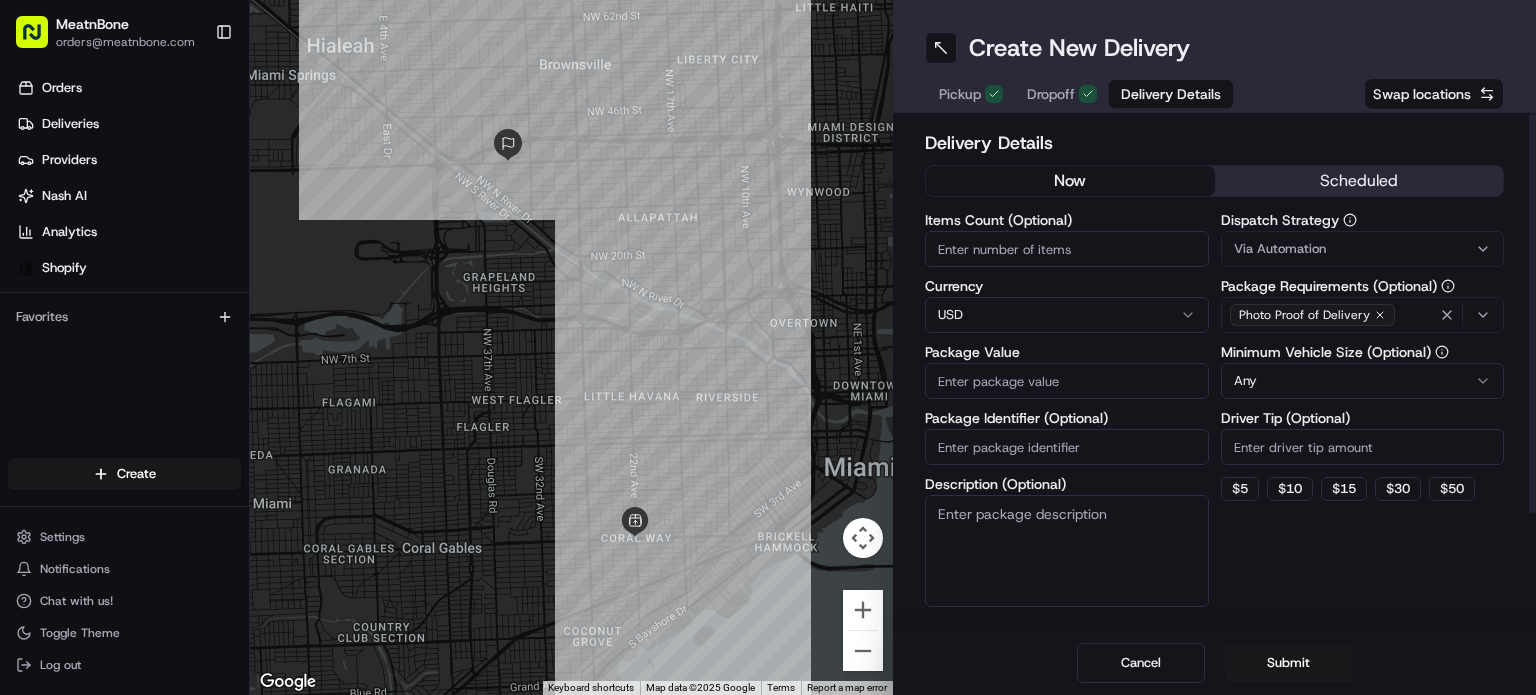 click on "Package Value" at bounding box center [1067, 381] 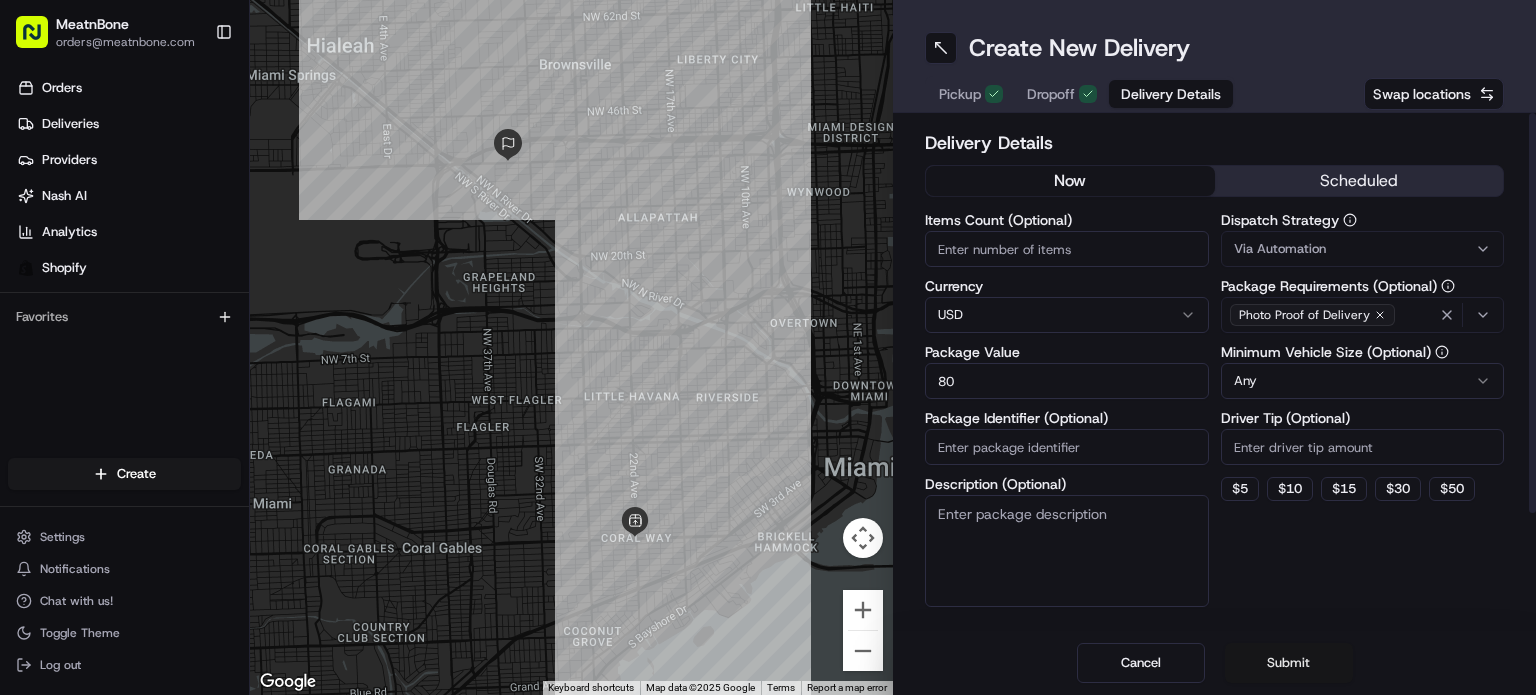 type on "80" 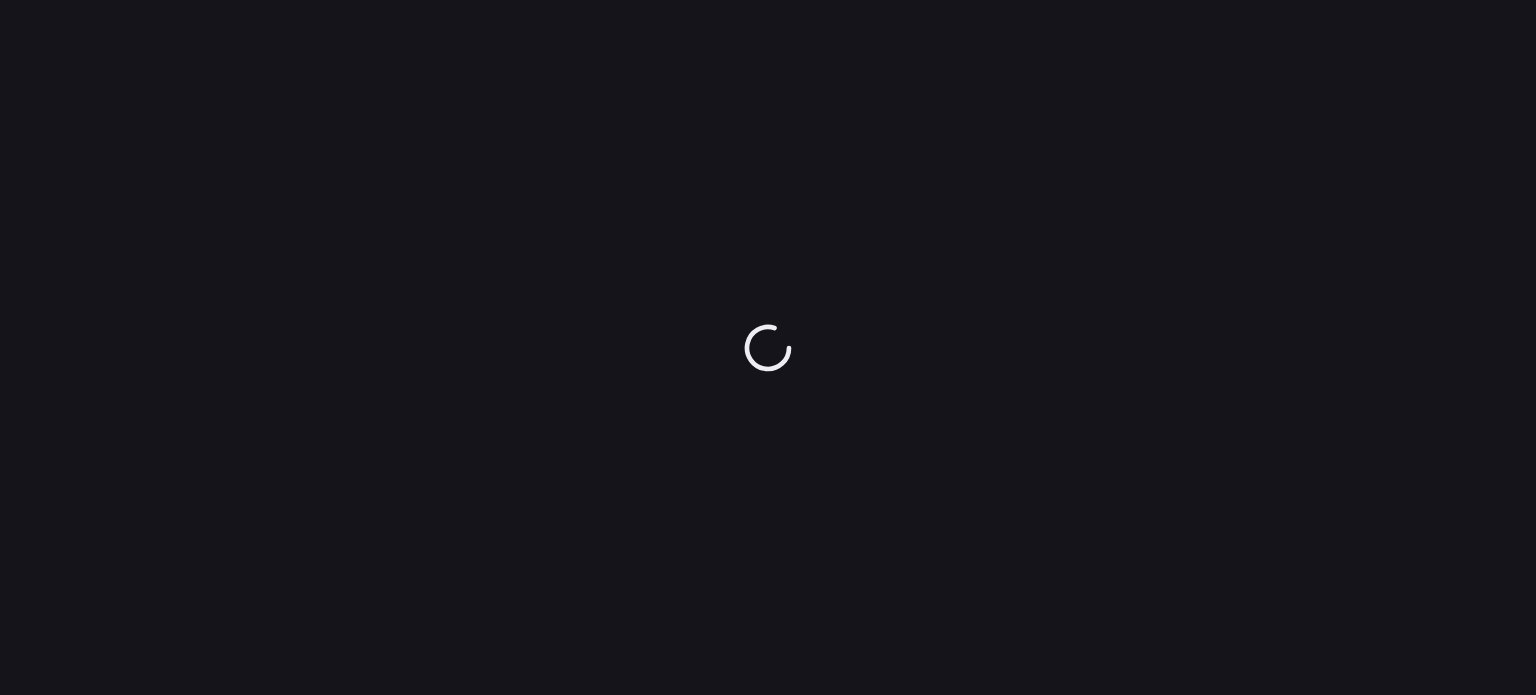 scroll, scrollTop: 0, scrollLeft: 0, axis: both 